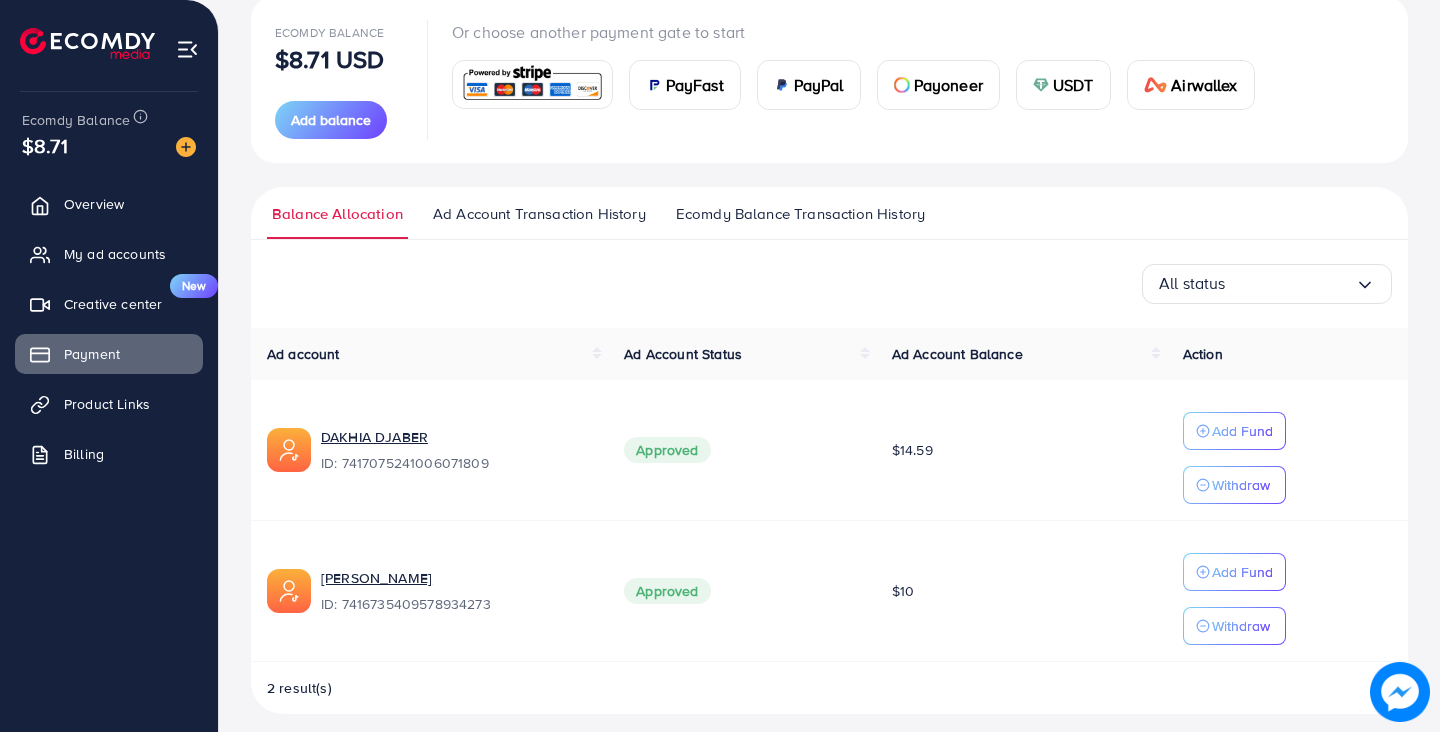 scroll, scrollTop: 257, scrollLeft: 0, axis: vertical 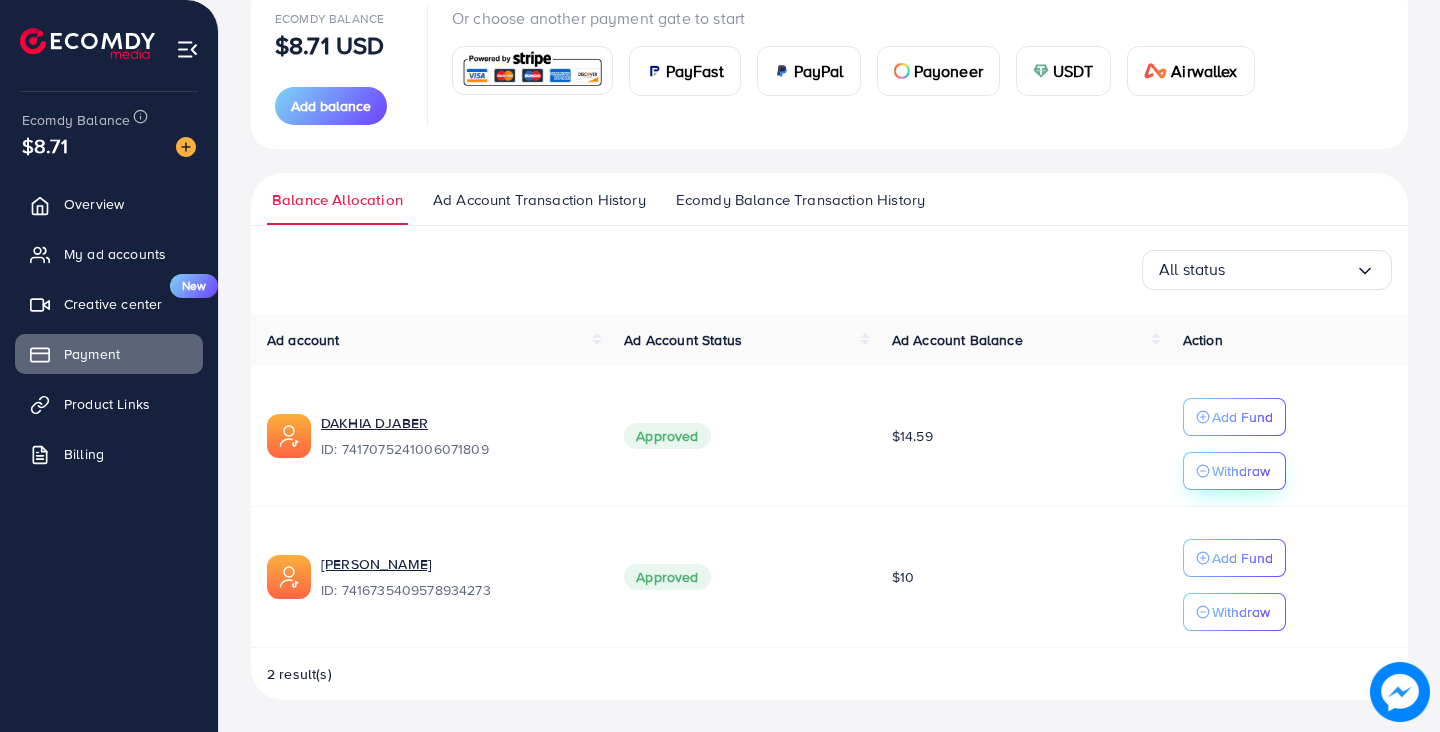 click on "Withdraw" at bounding box center (1241, 471) 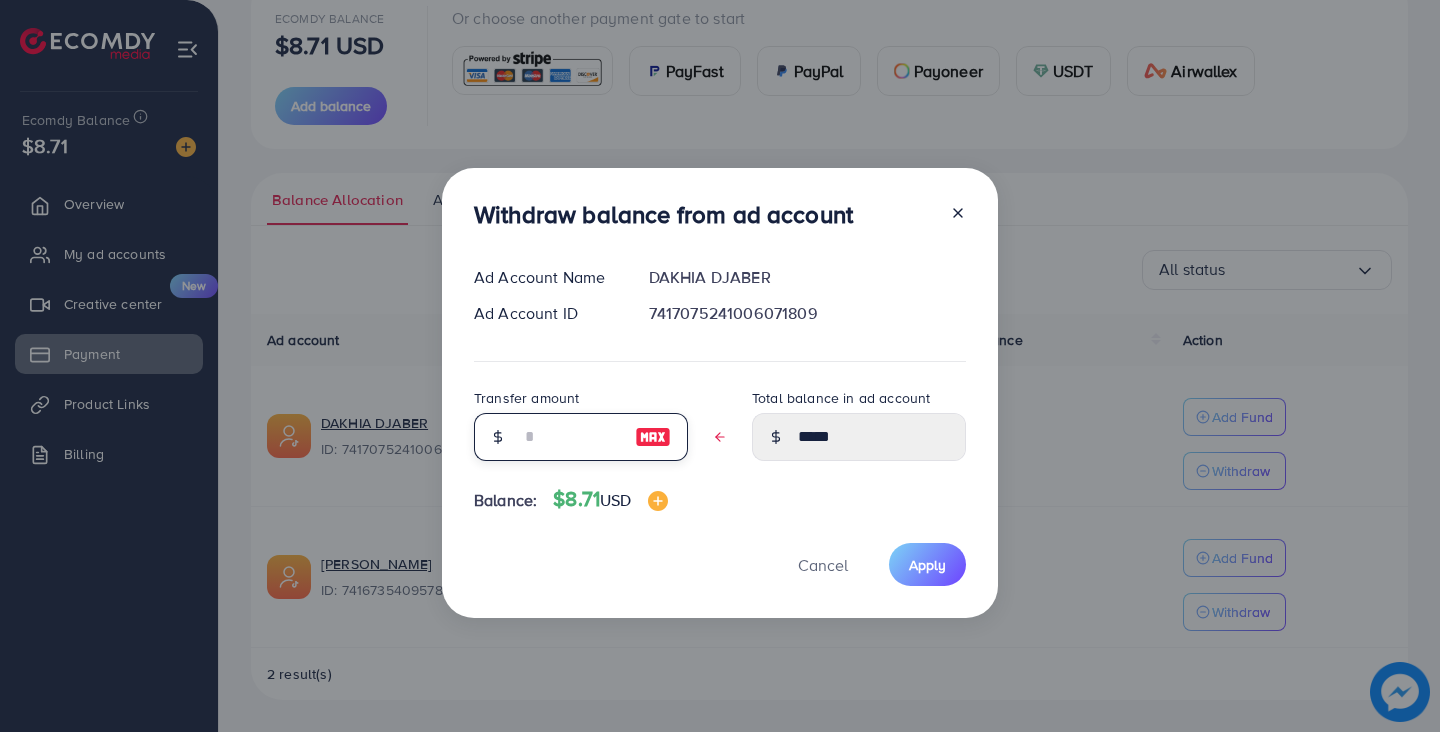 click at bounding box center [570, 437] 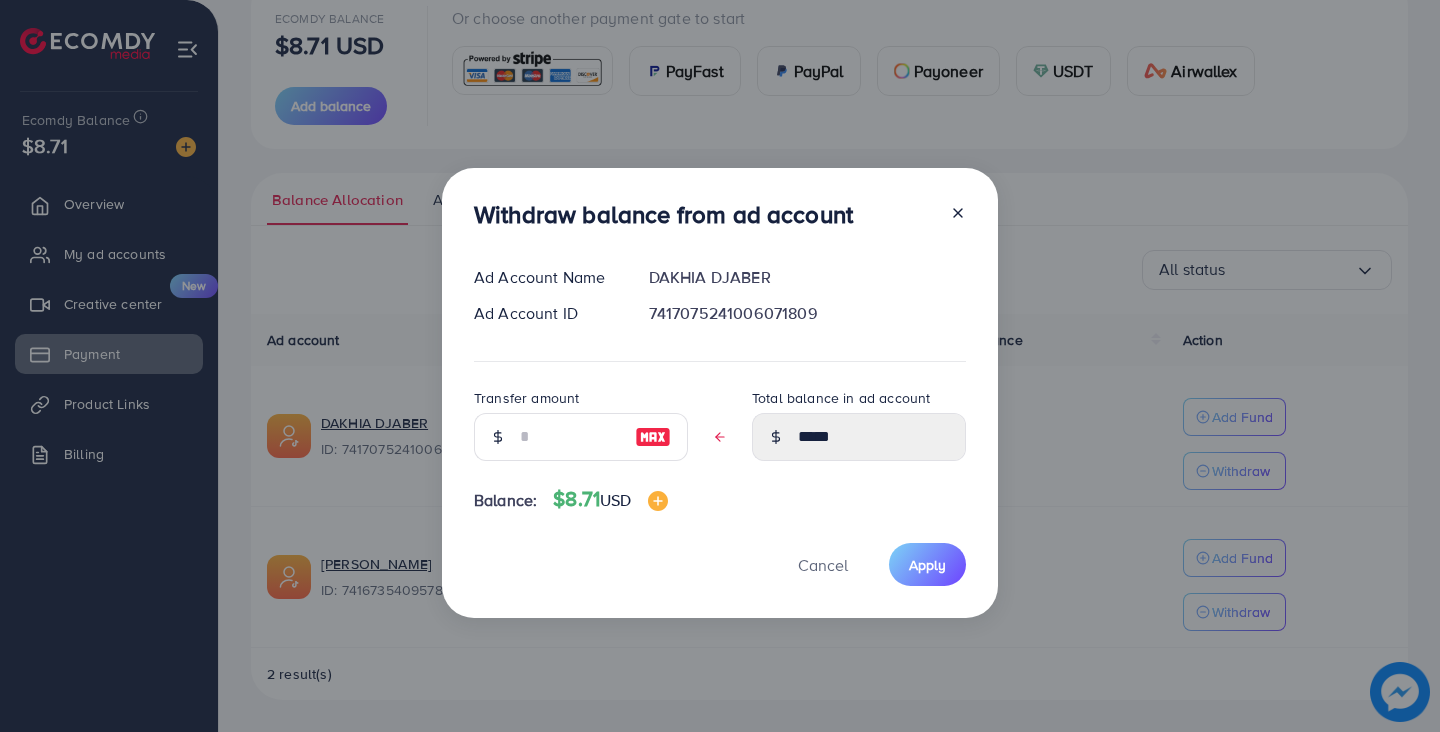 click at bounding box center [653, 437] 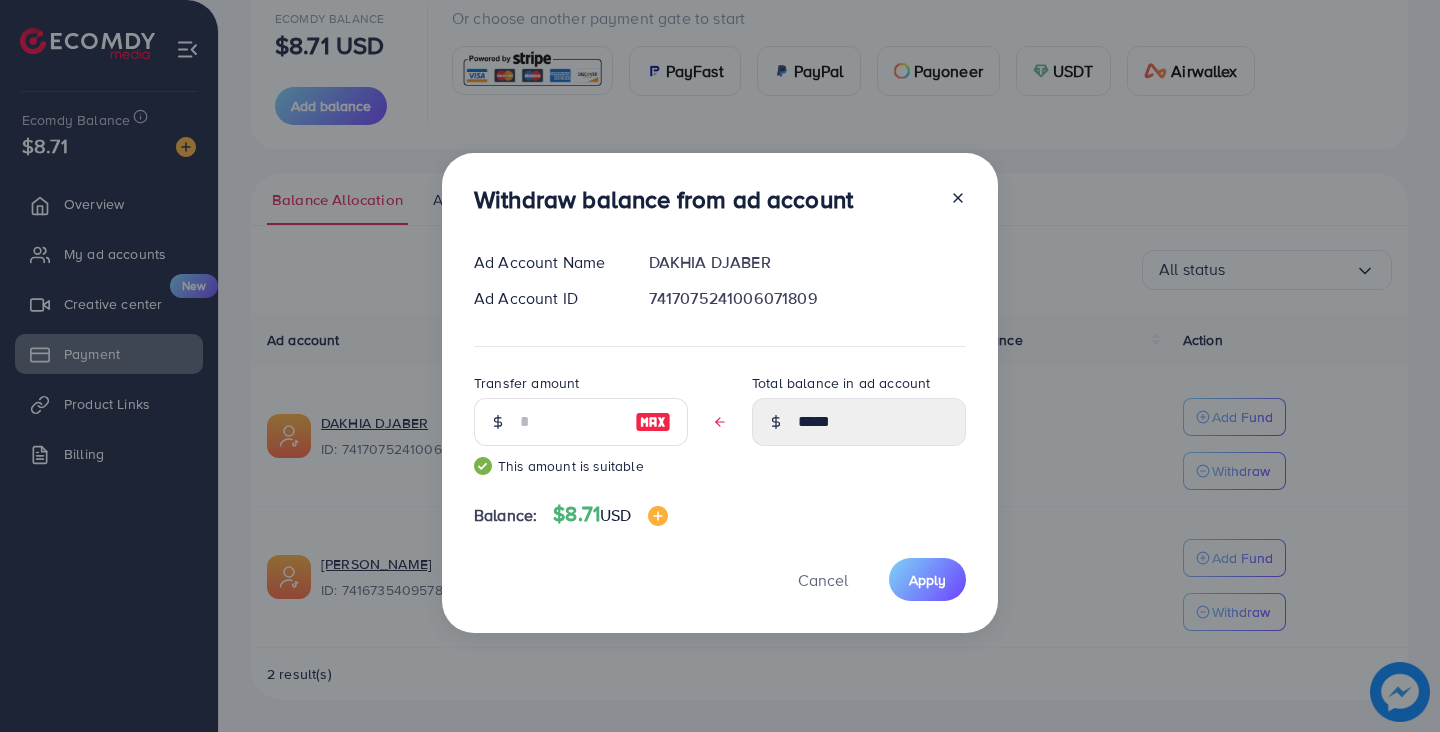 type on "*****" 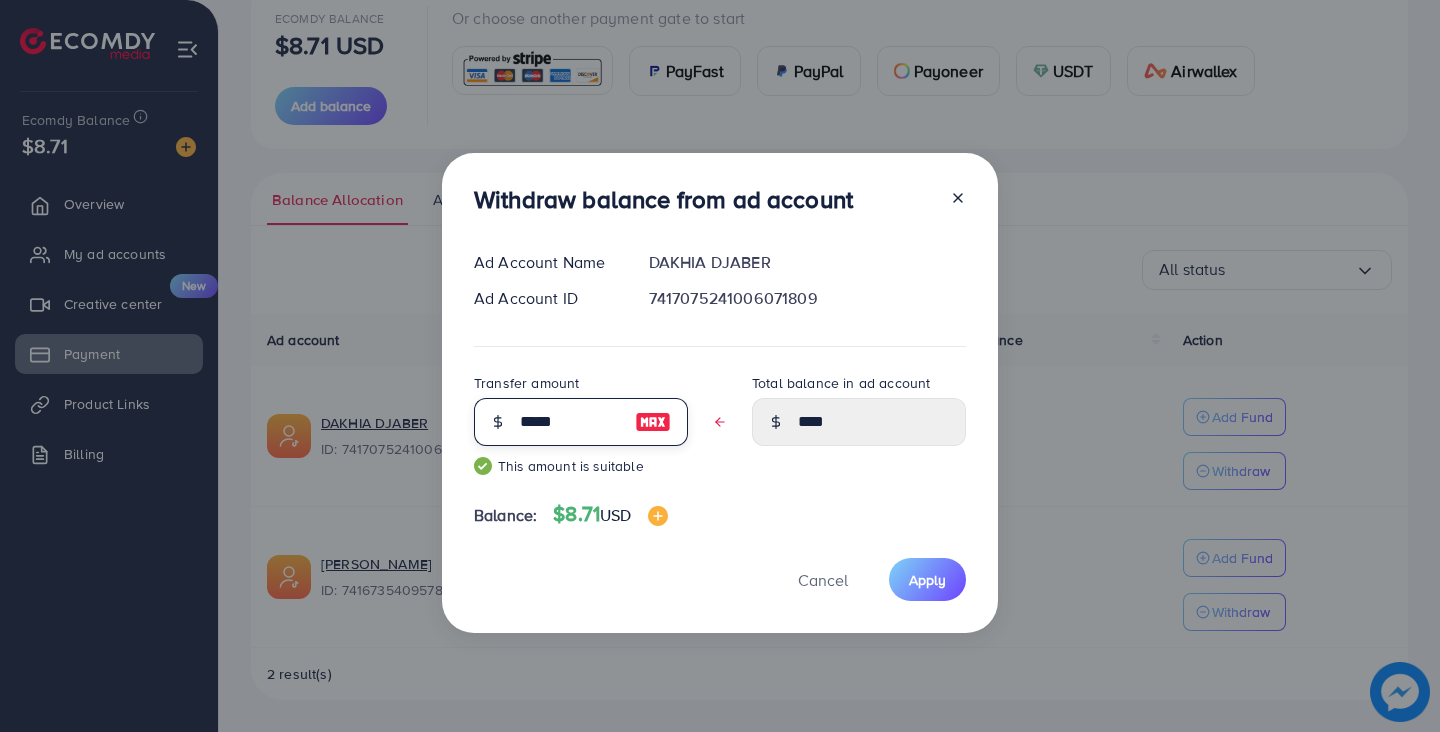 click on "*****" at bounding box center [570, 422] 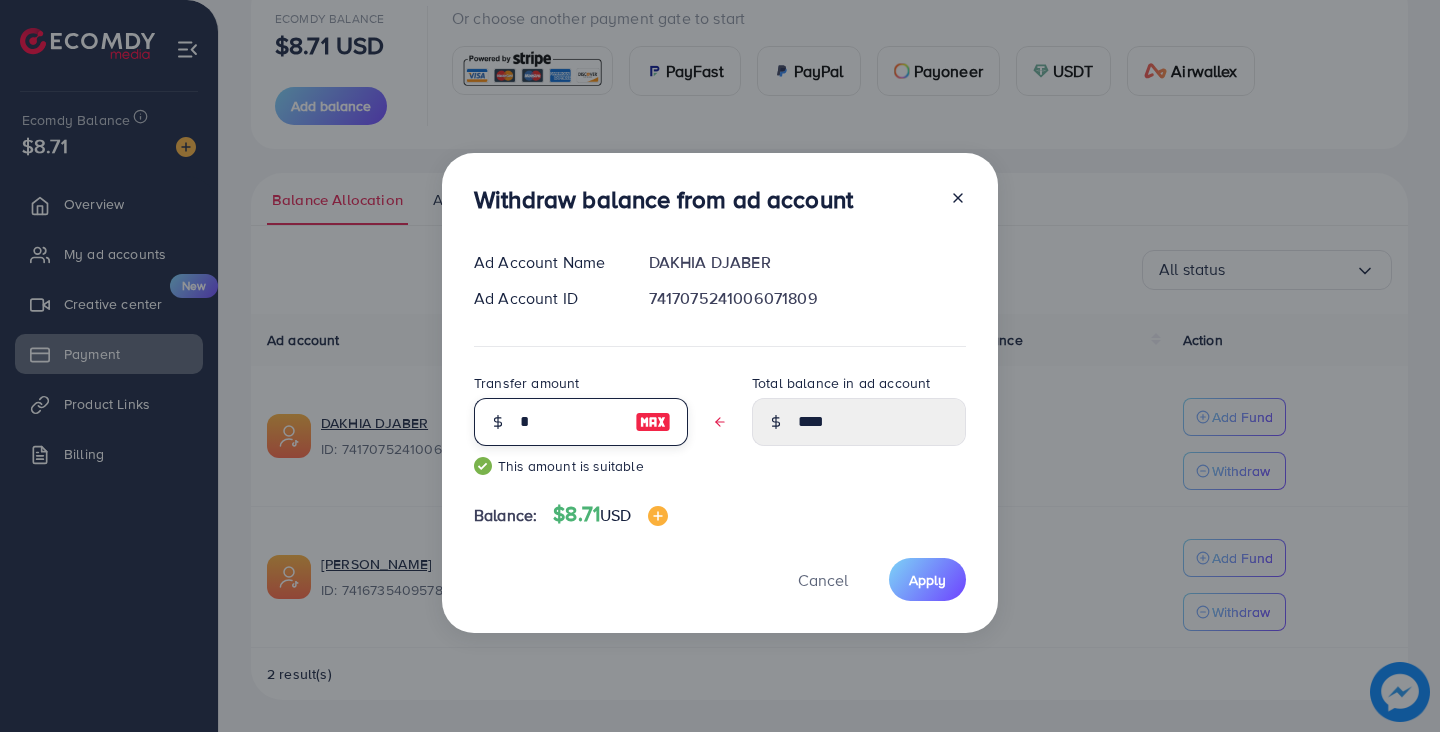 type on "*****" 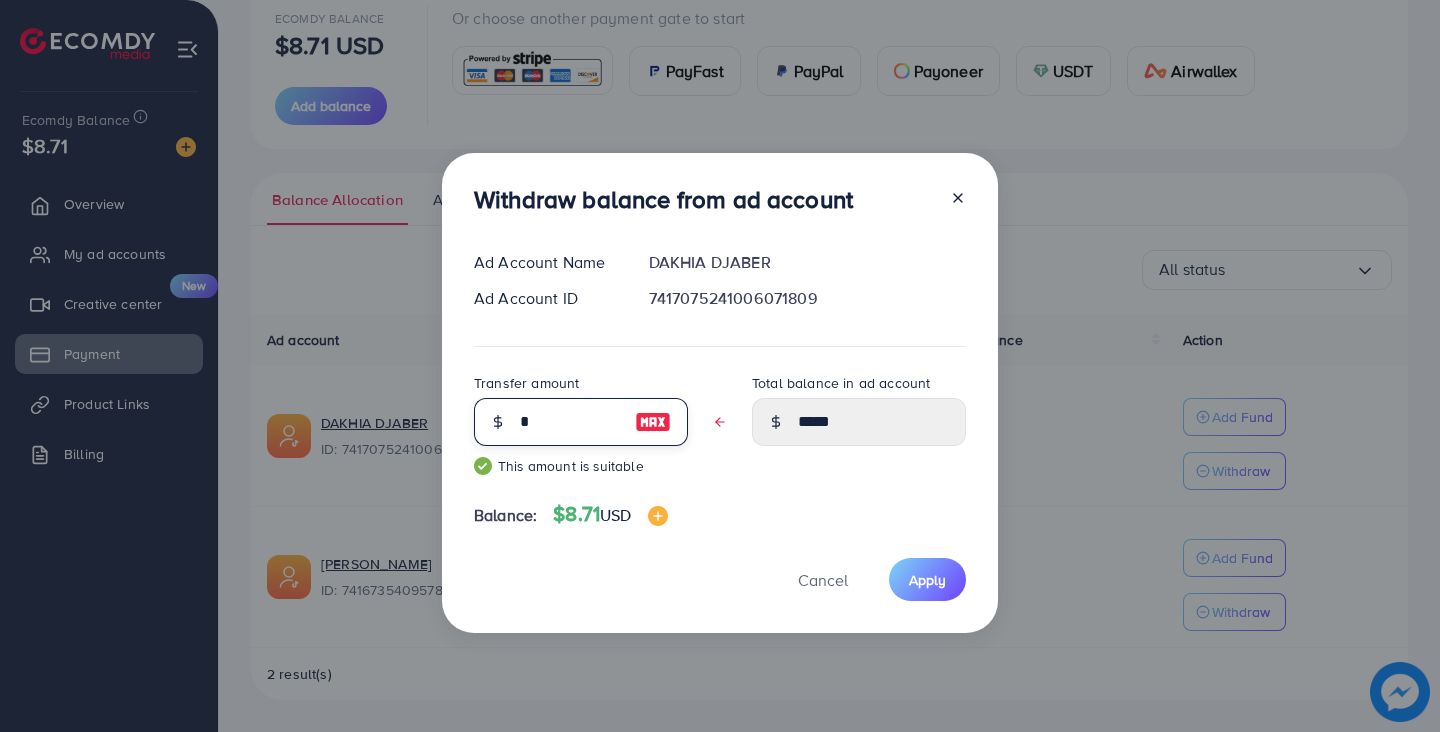 type on "**" 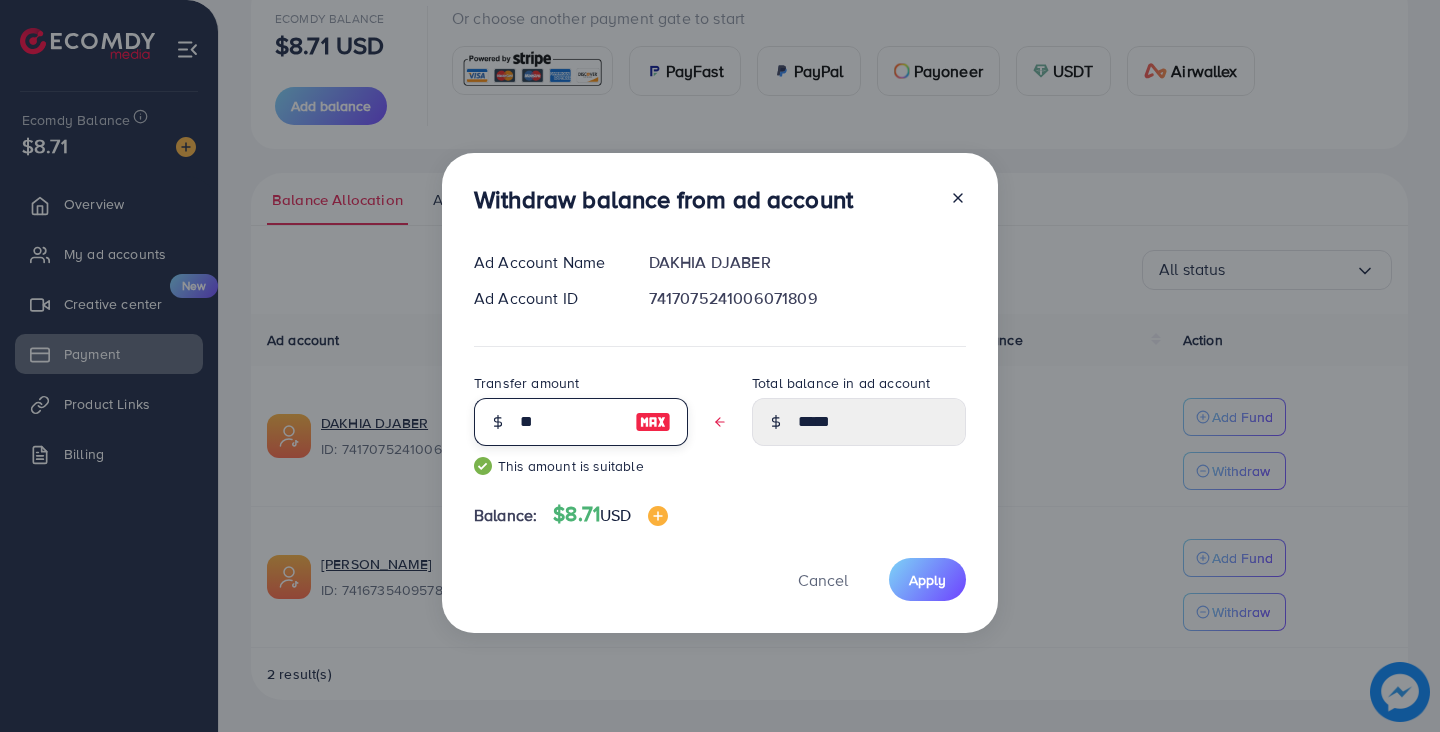 type on "****" 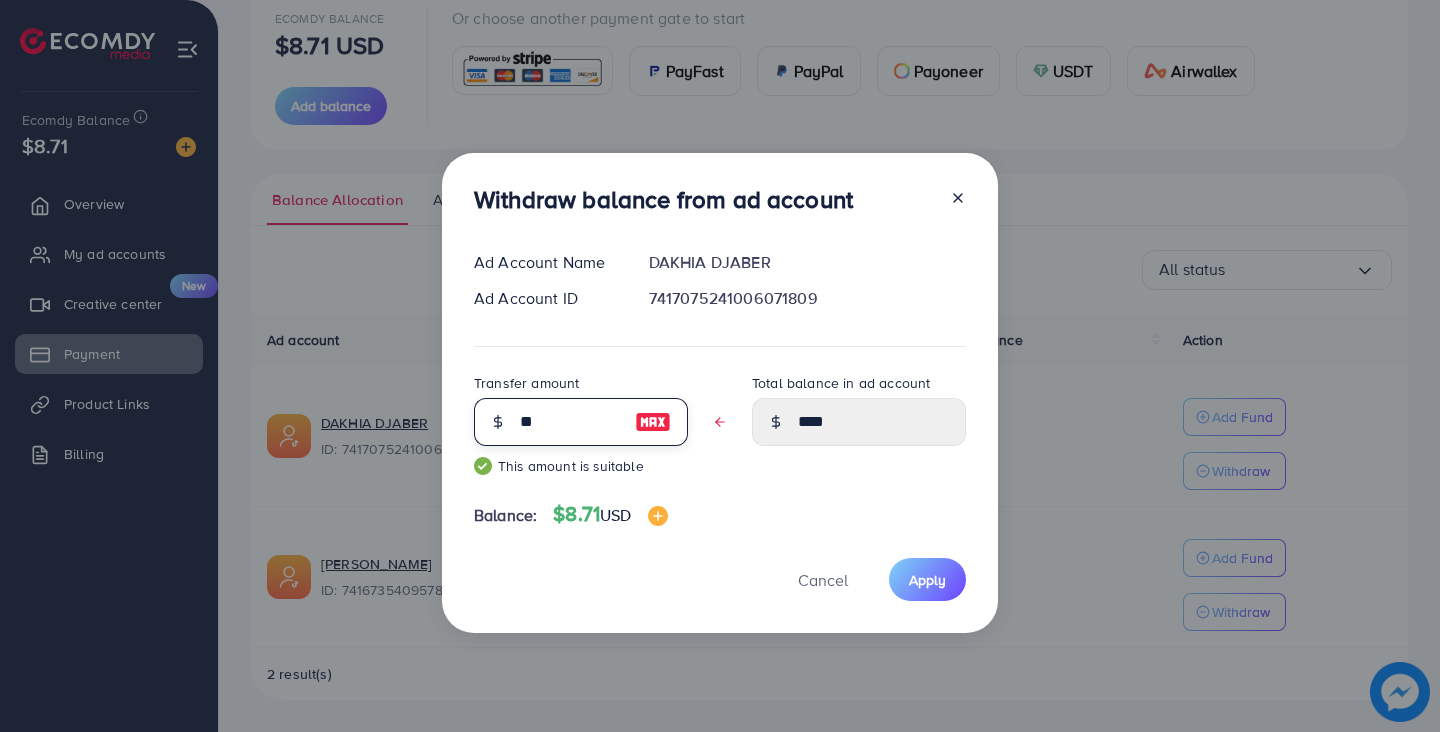 click on "**" at bounding box center [570, 422] 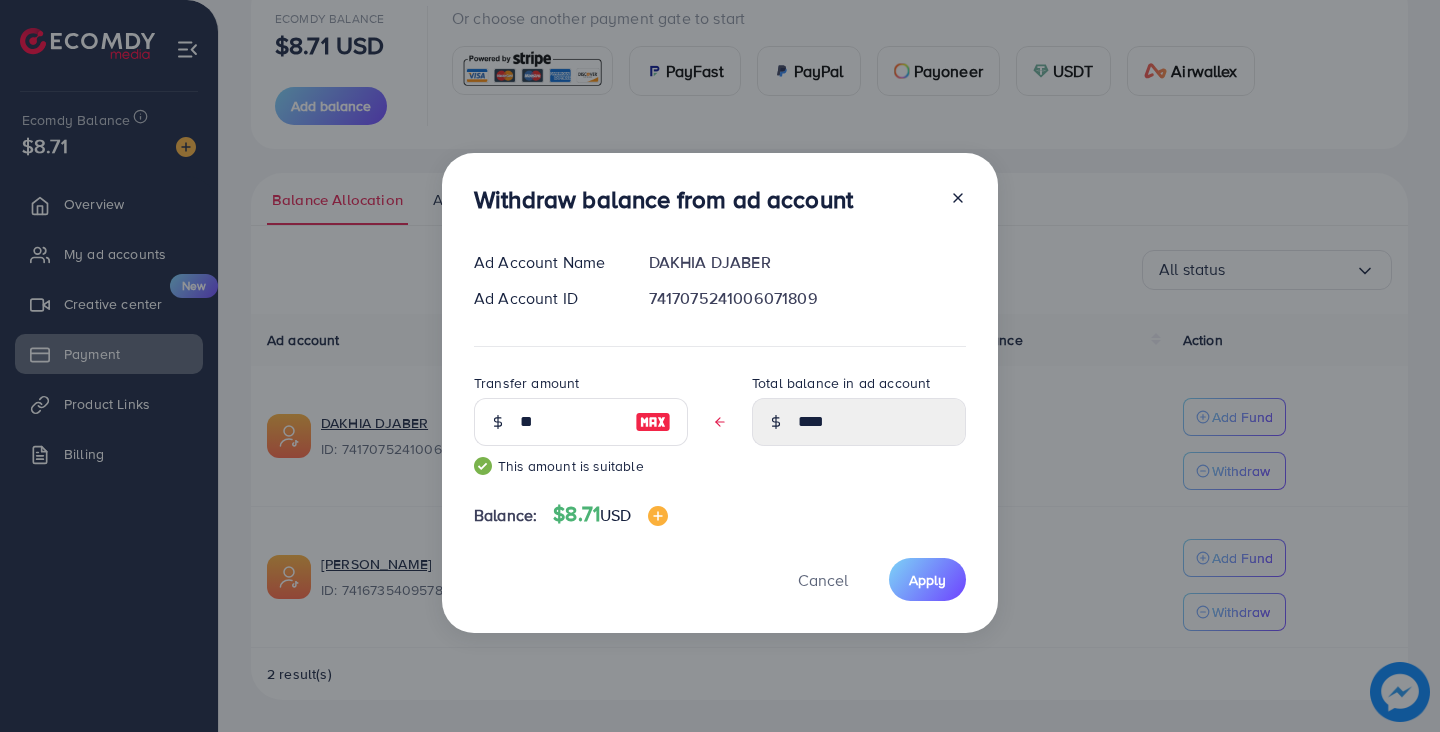 click at bounding box center (653, 422) 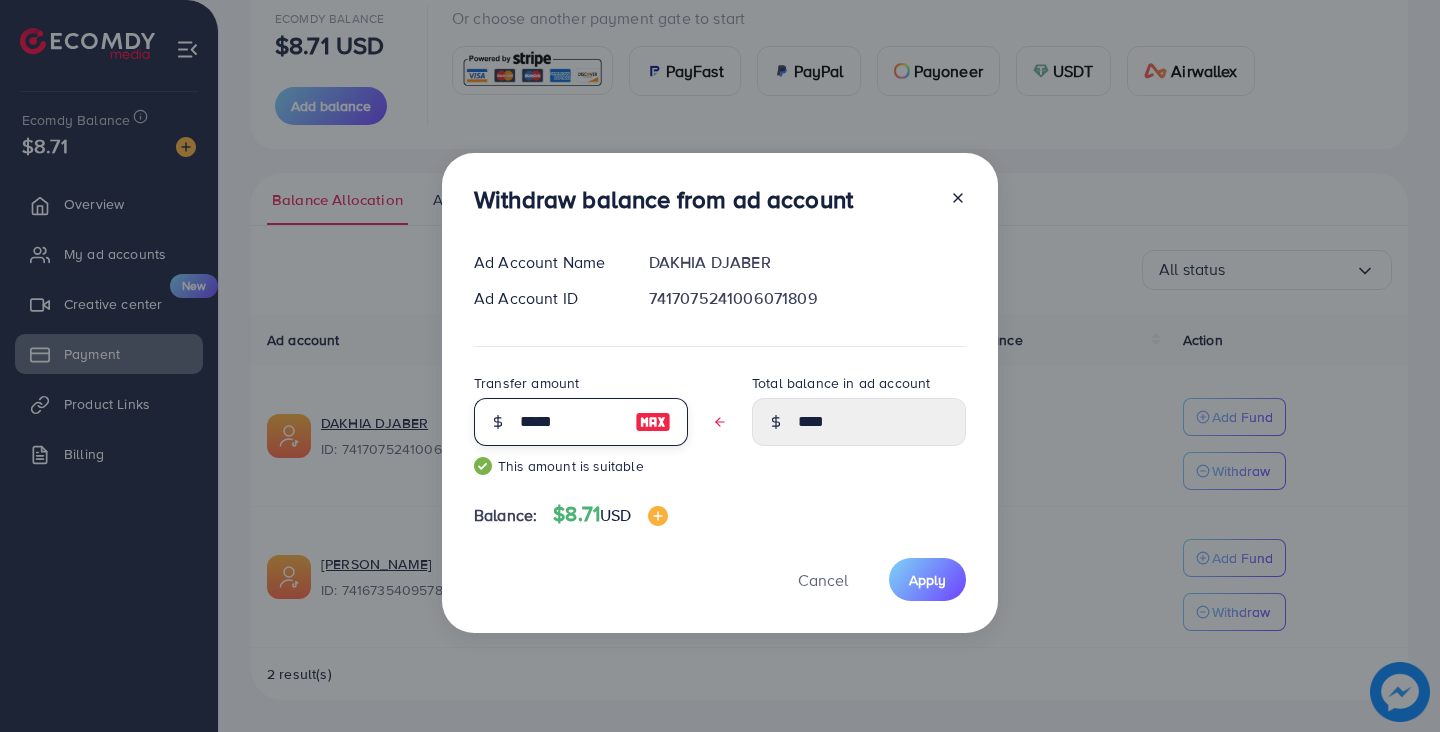 click on "*****" at bounding box center [570, 422] 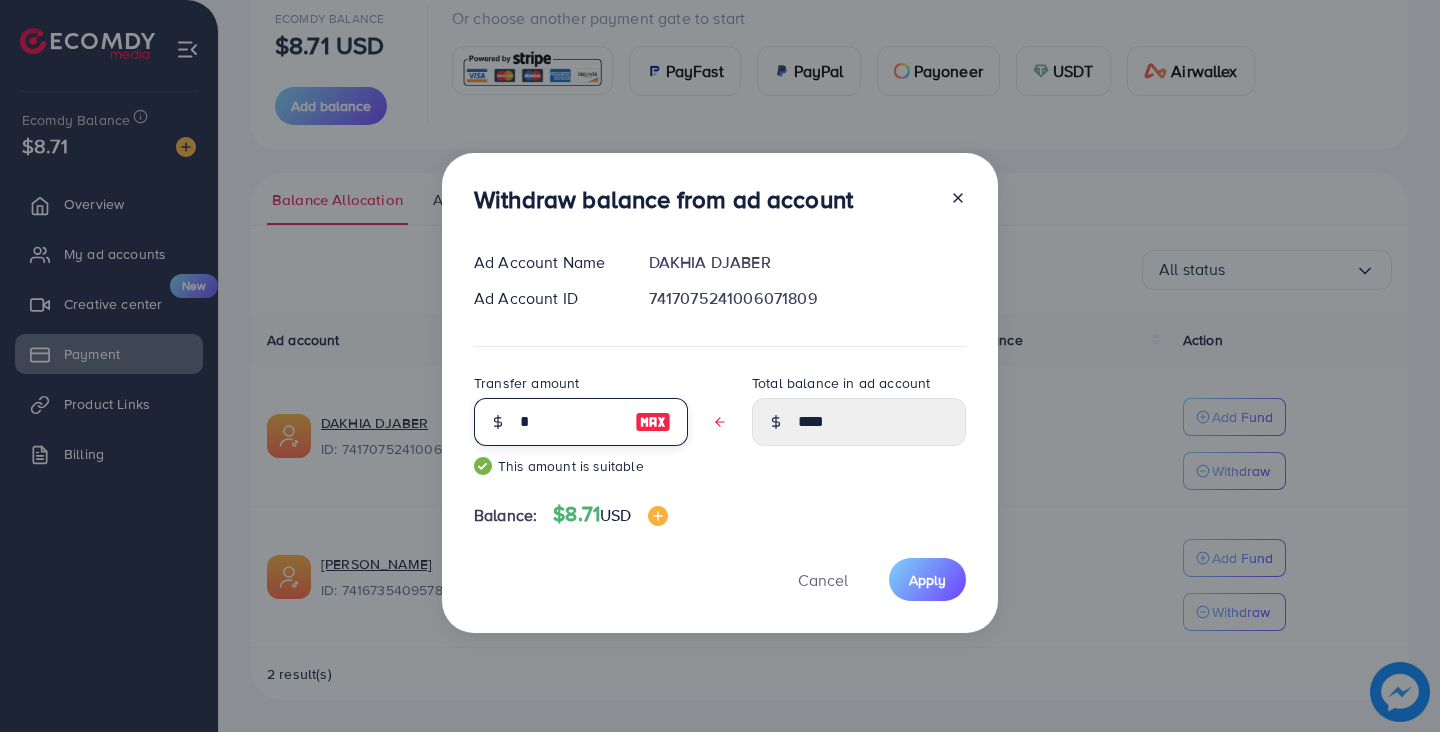 type on "*****" 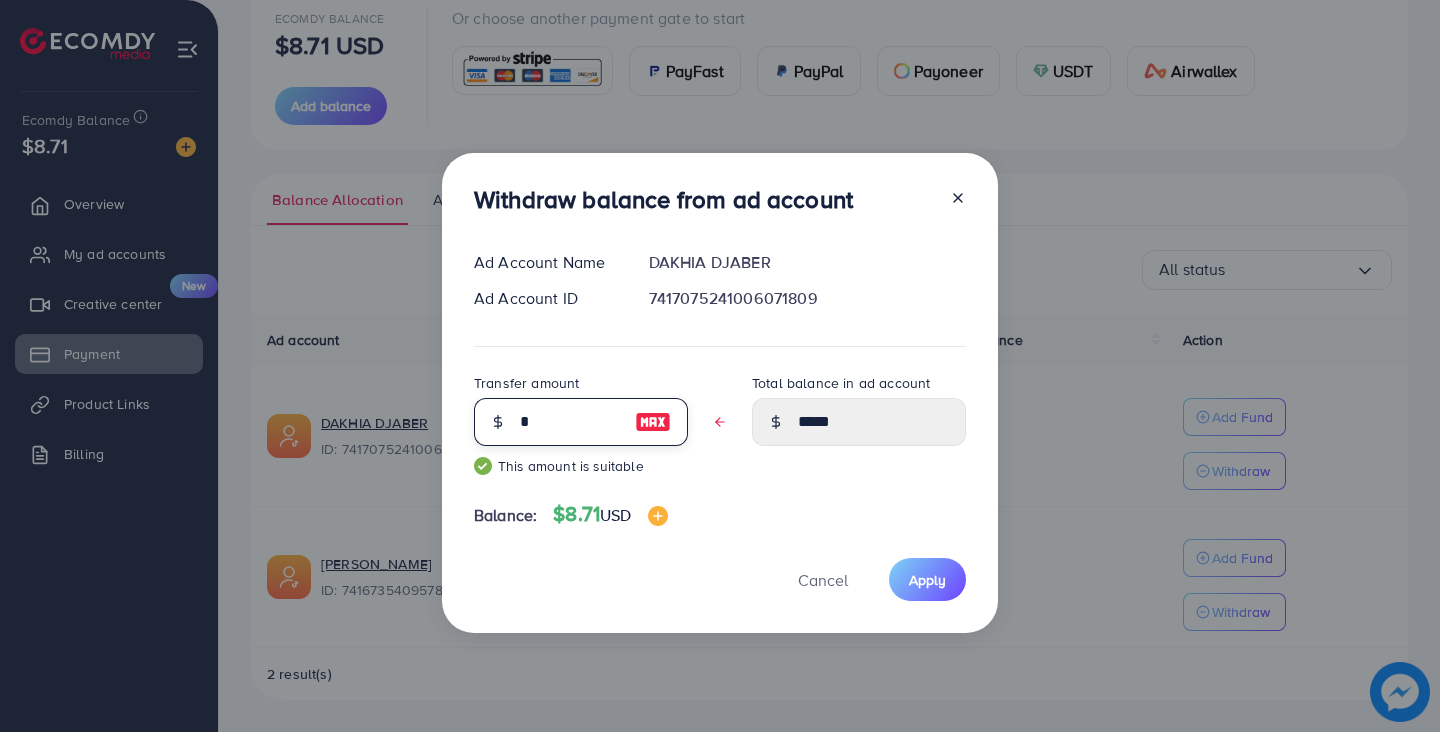 type on "**" 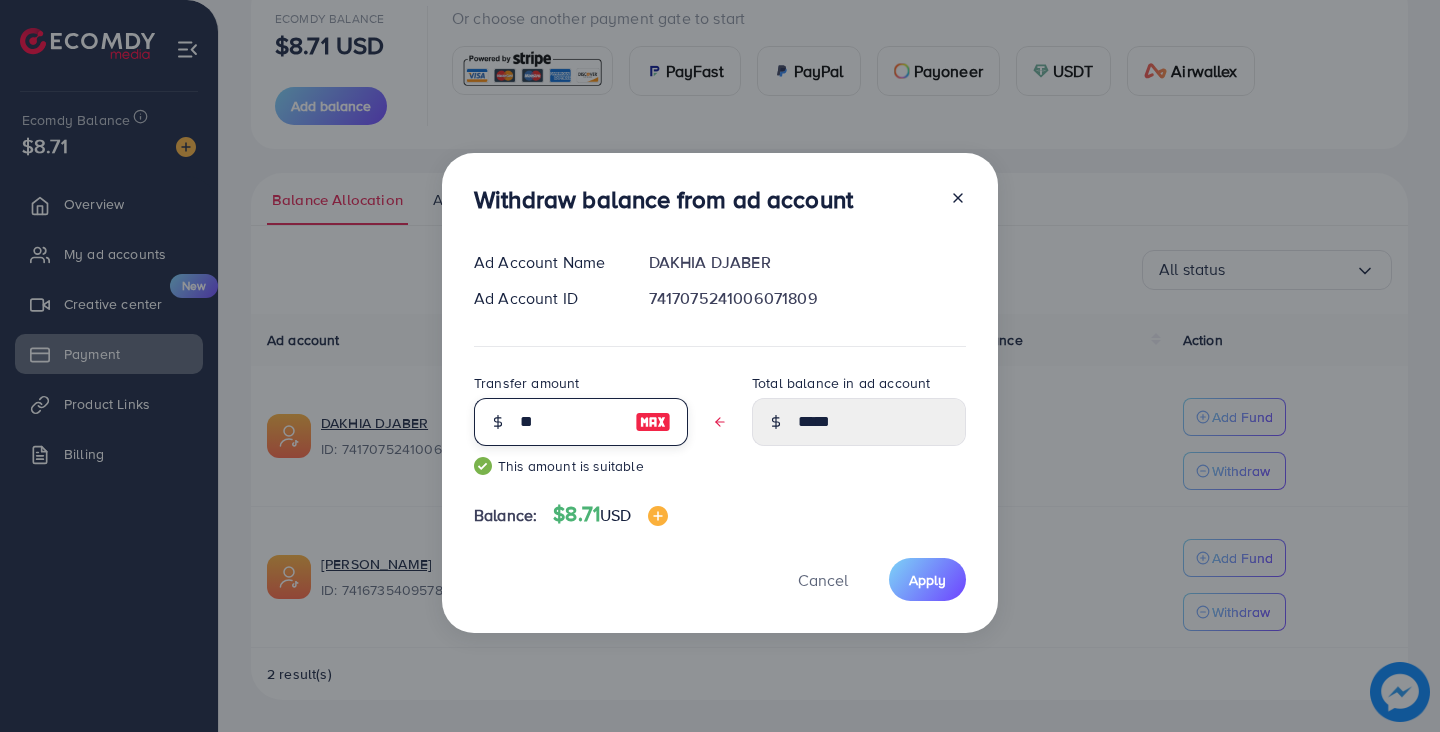 type on "****" 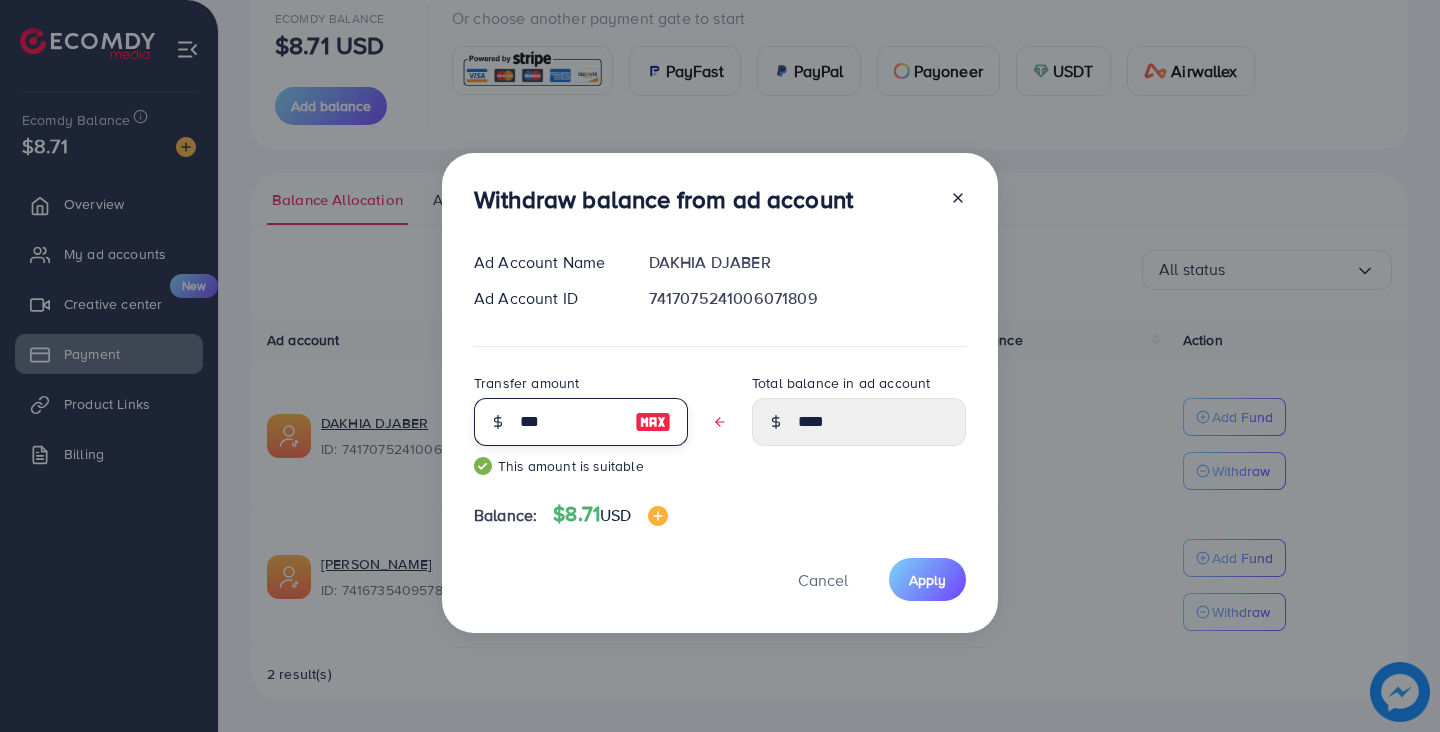 type on "****" 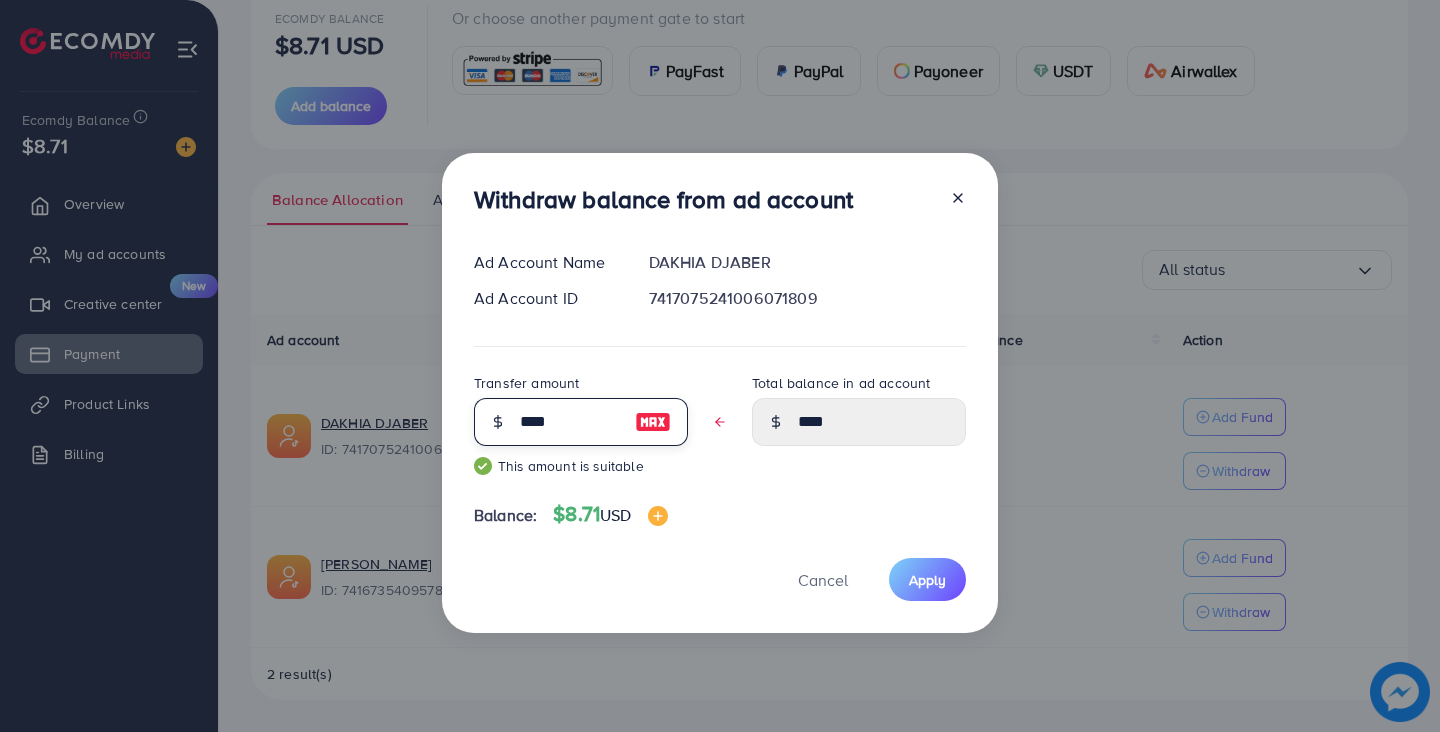 type on "****" 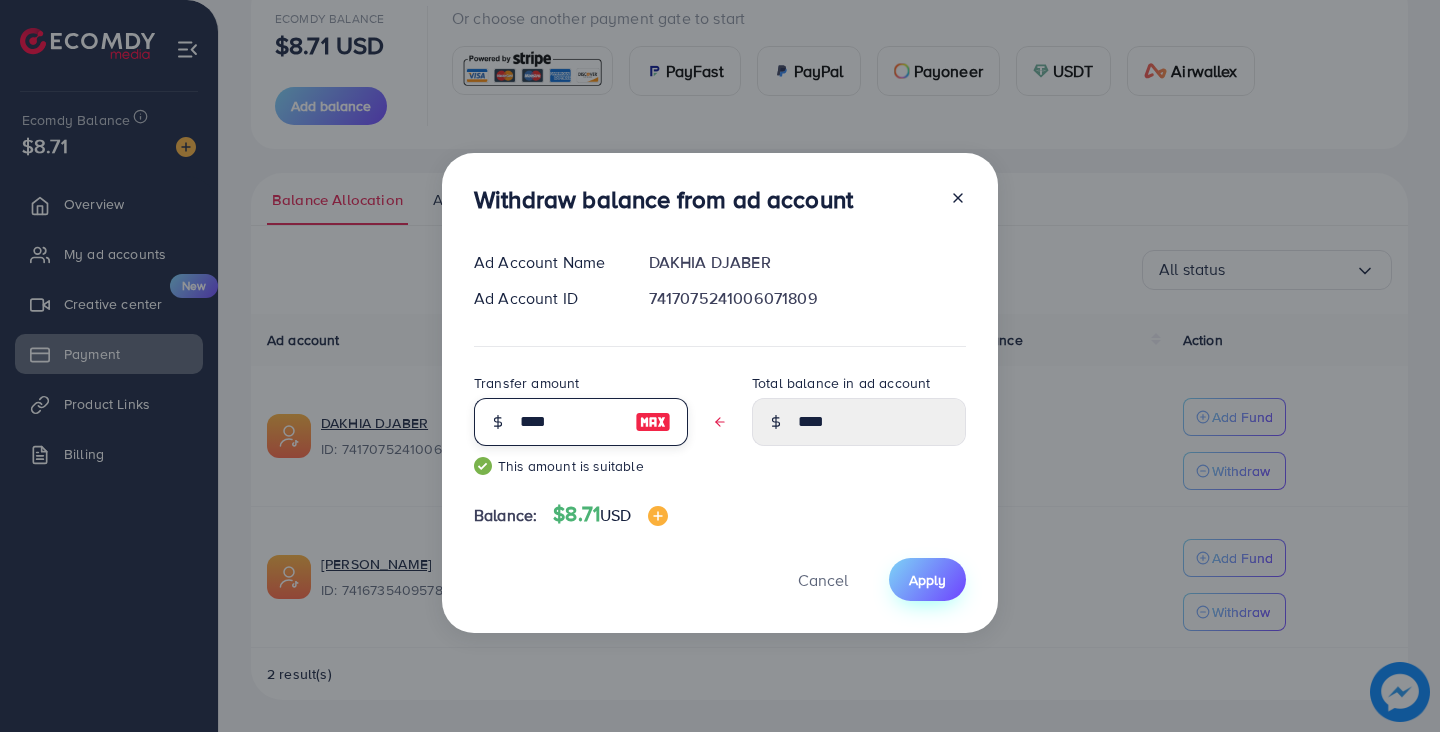type on "****" 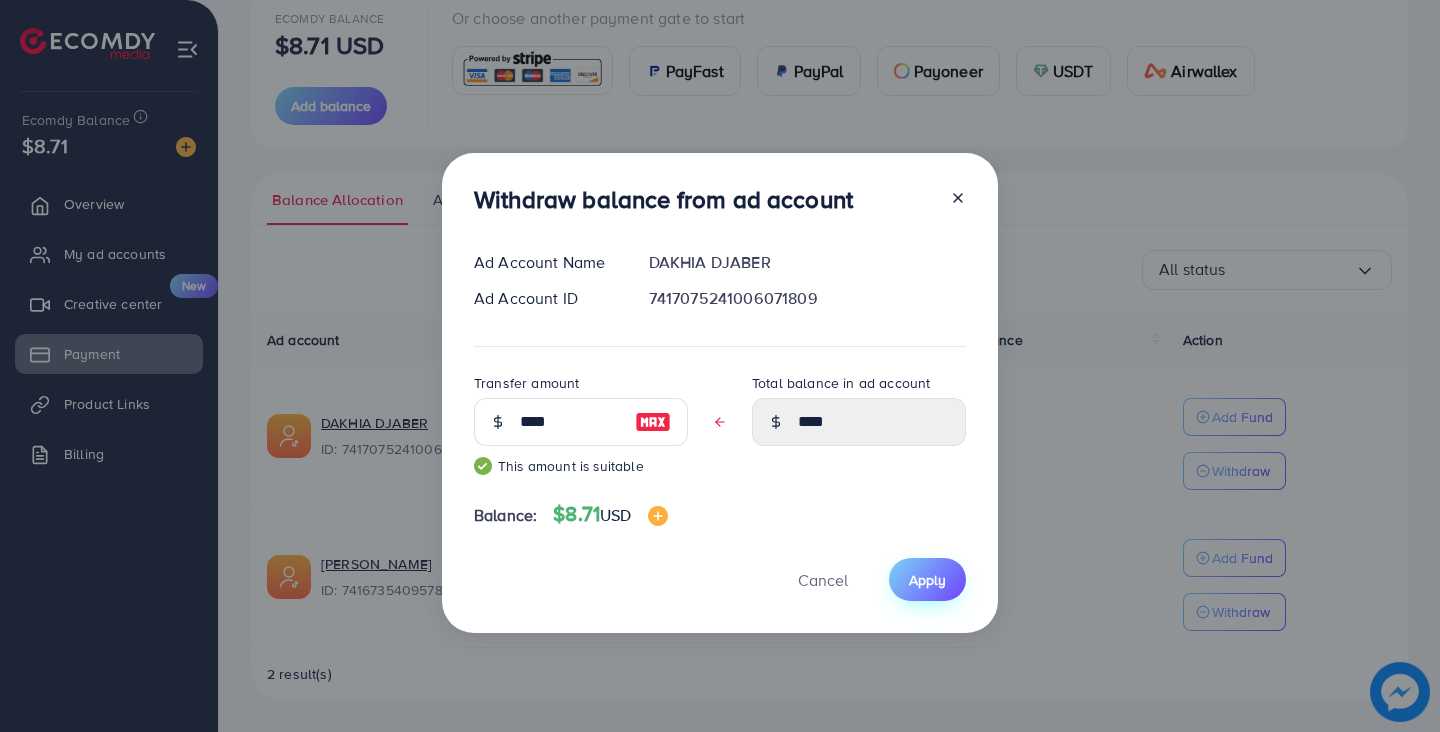 click on "Apply" at bounding box center (927, 580) 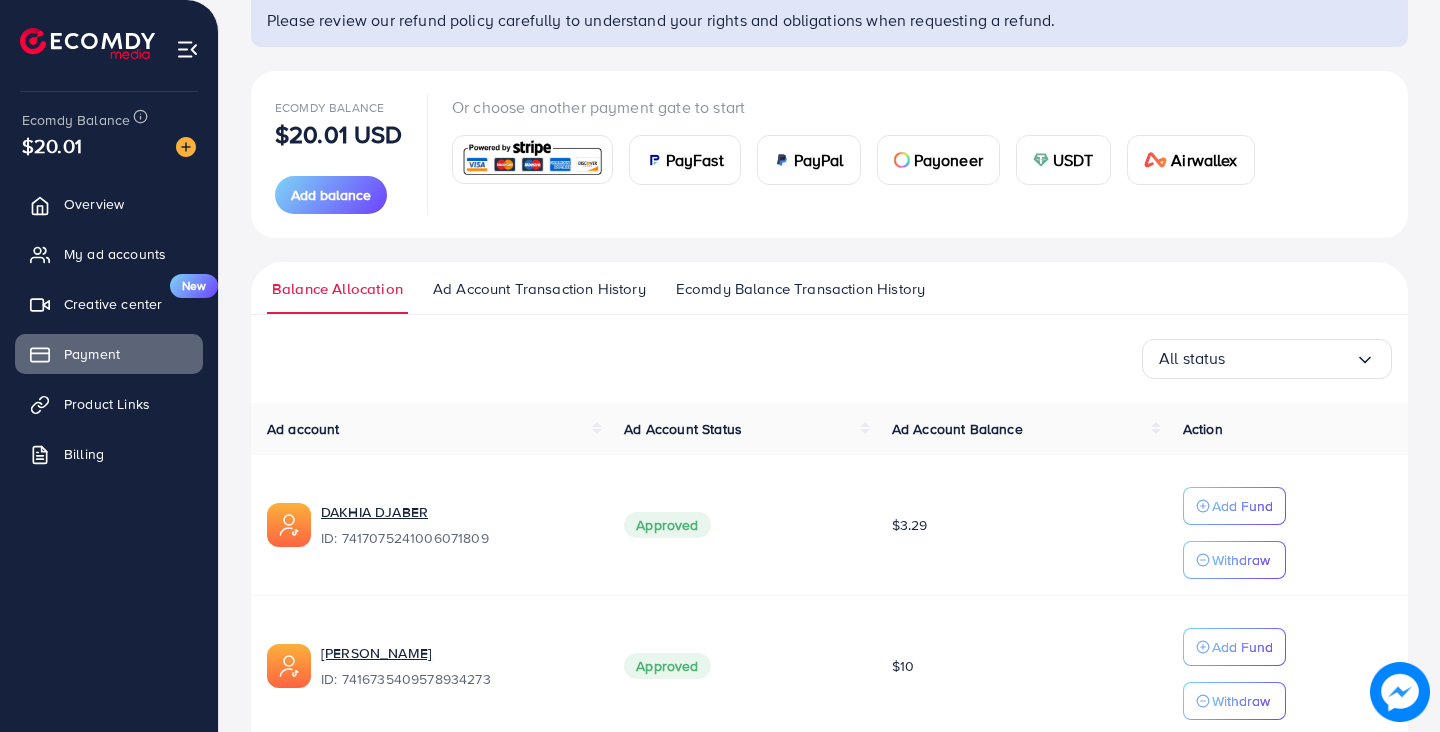 scroll, scrollTop: 257, scrollLeft: 0, axis: vertical 